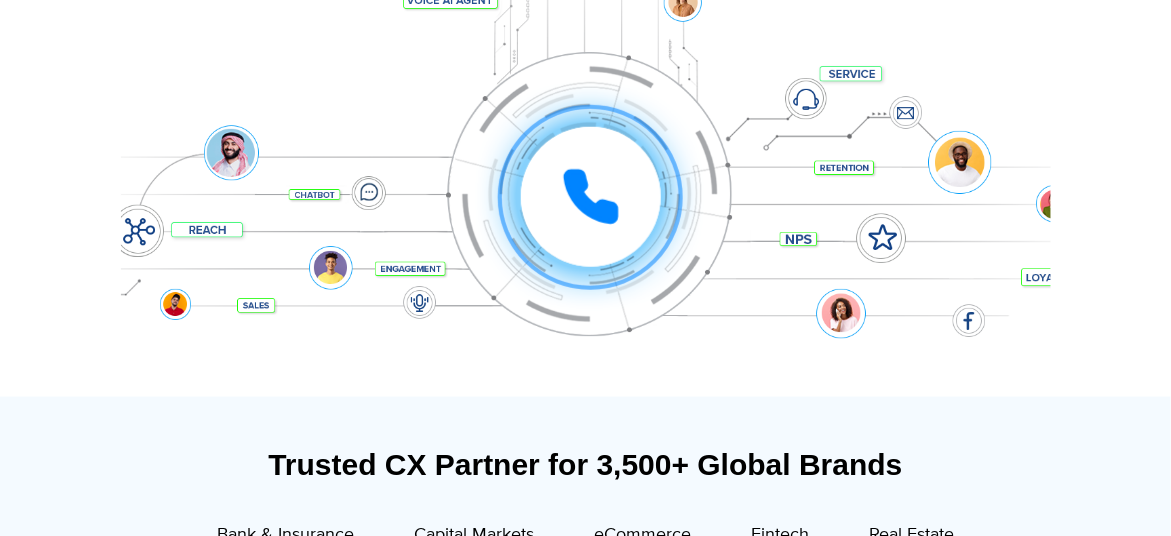 scroll, scrollTop: 399, scrollLeft: 0, axis: vertical 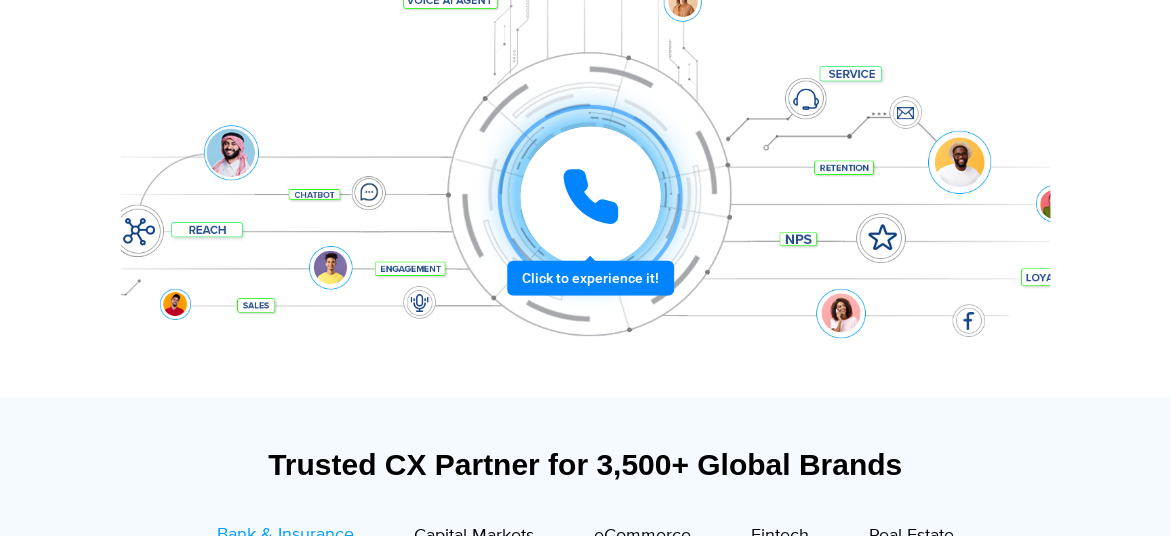 click at bounding box center (591, 197) 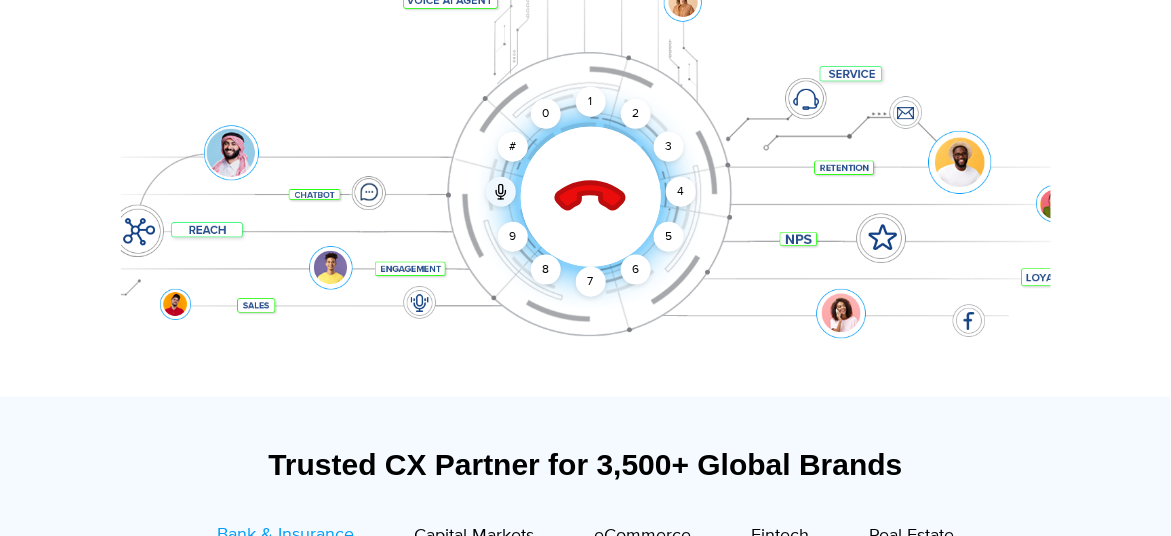 click 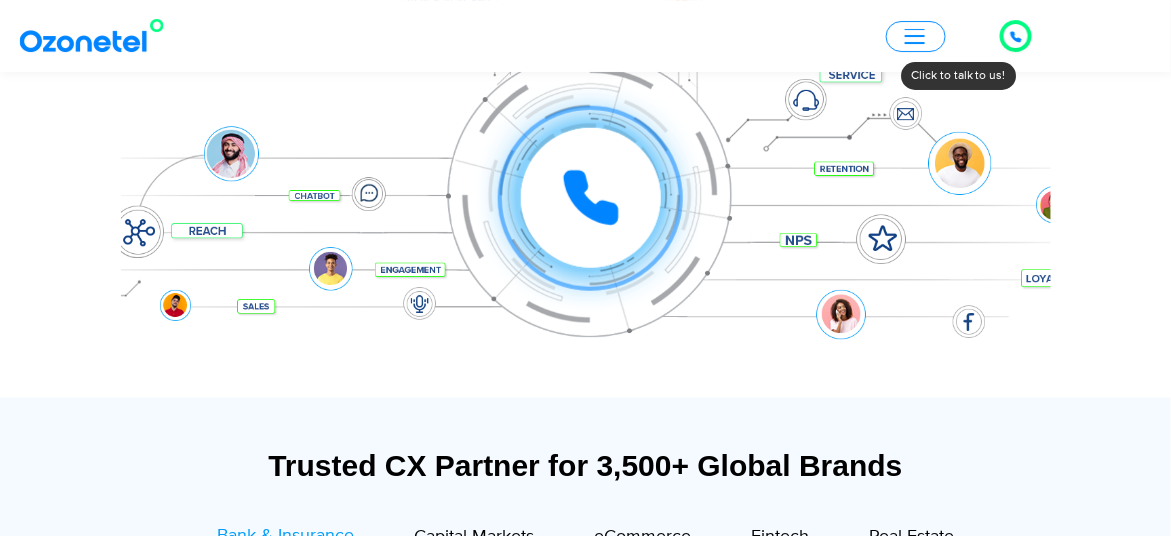 scroll, scrollTop: 399, scrollLeft: 0, axis: vertical 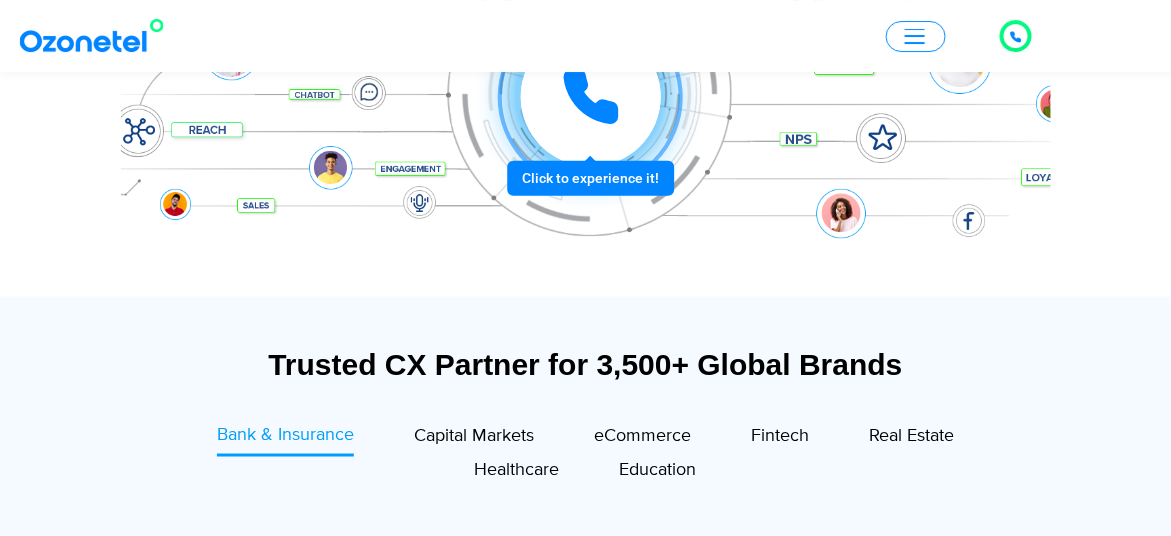click at bounding box center [591, 97] 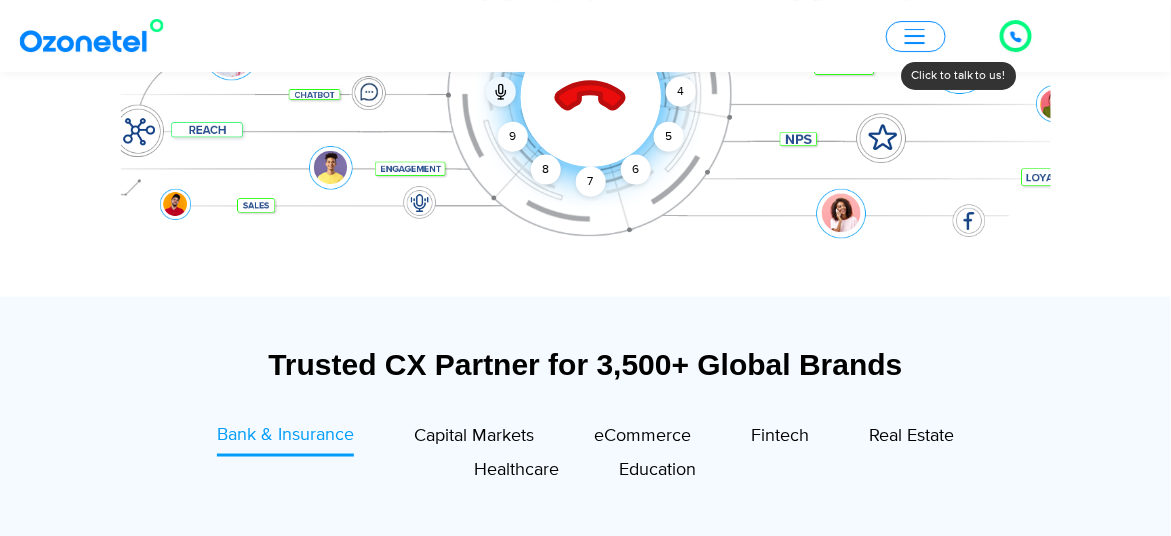 click 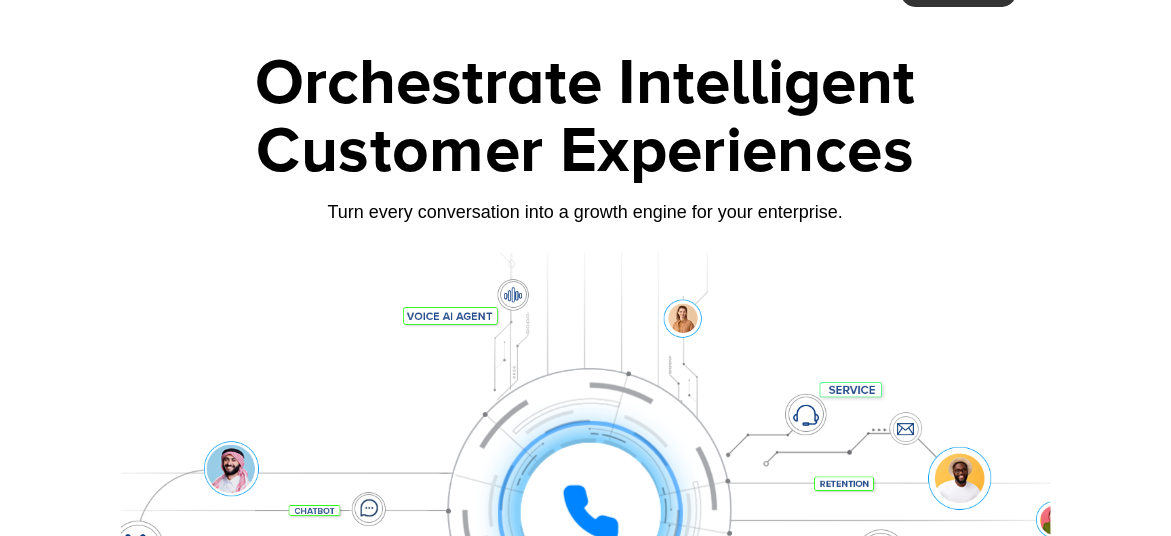 scroll, scrollTop: 0, scrollLeft: 0, axis: both 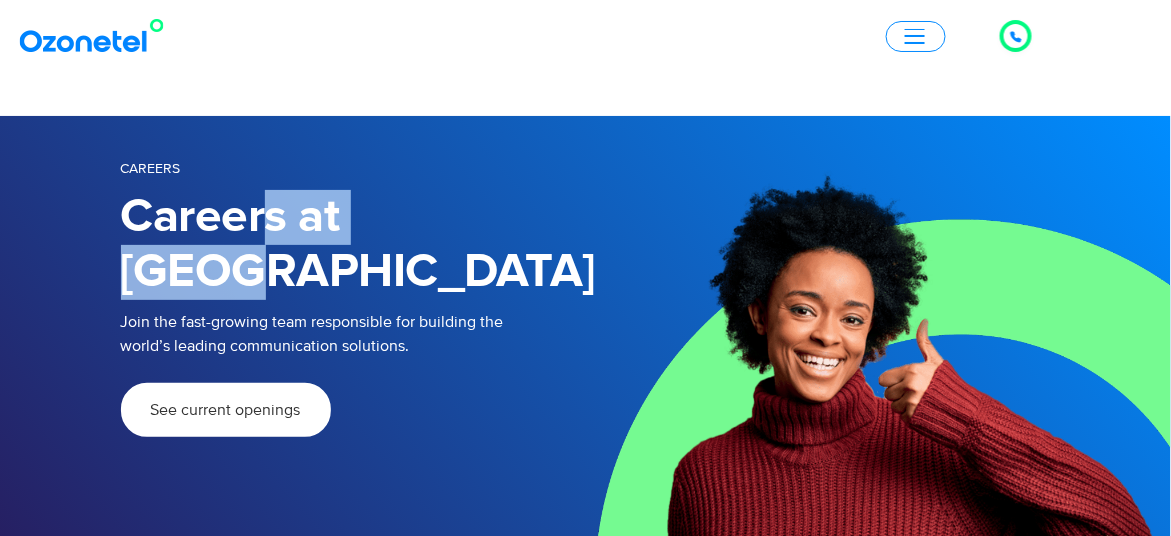 drag, startPoint x: 446, startPoint y: 213, endPoint x: 567, endPoint y: 206, distance: 121.20231 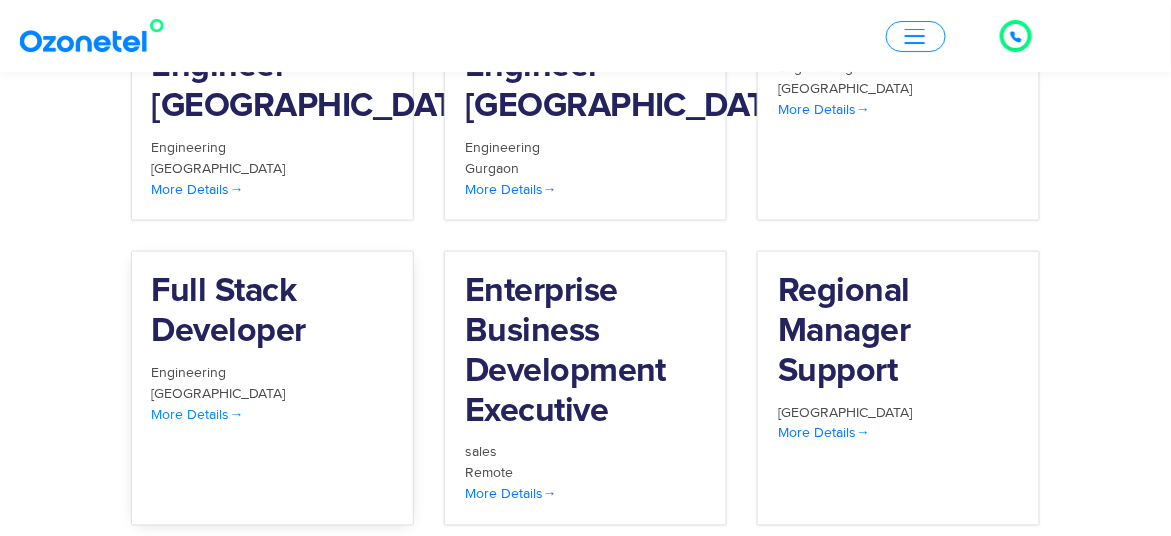 scroll, scrollTop: 2499, scrollLeft: 0, axis: vertical 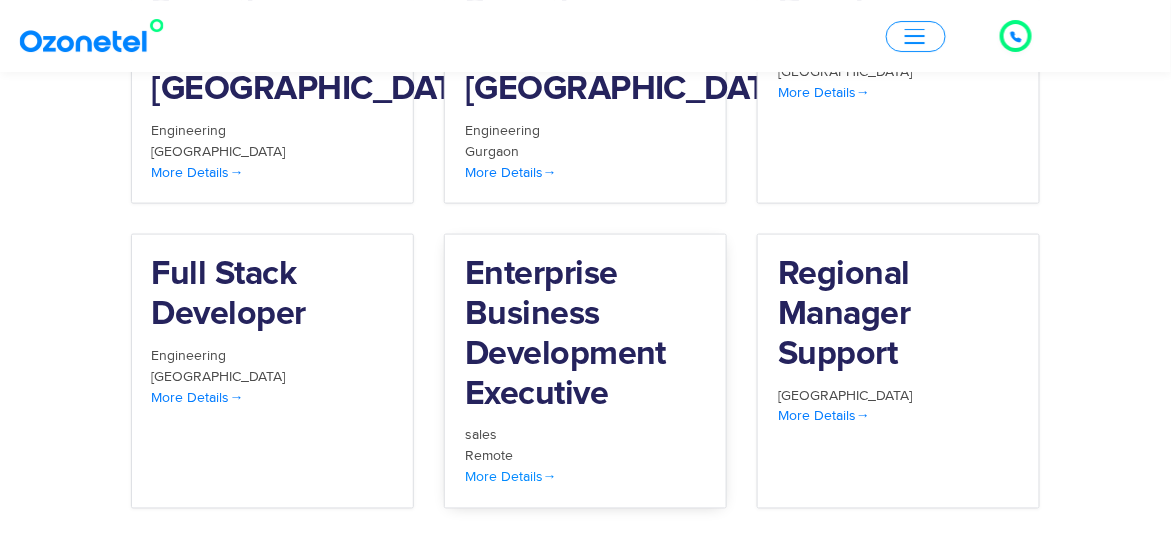 click on "Enterprise Business Development Executive" at bounding box center [585, 335] 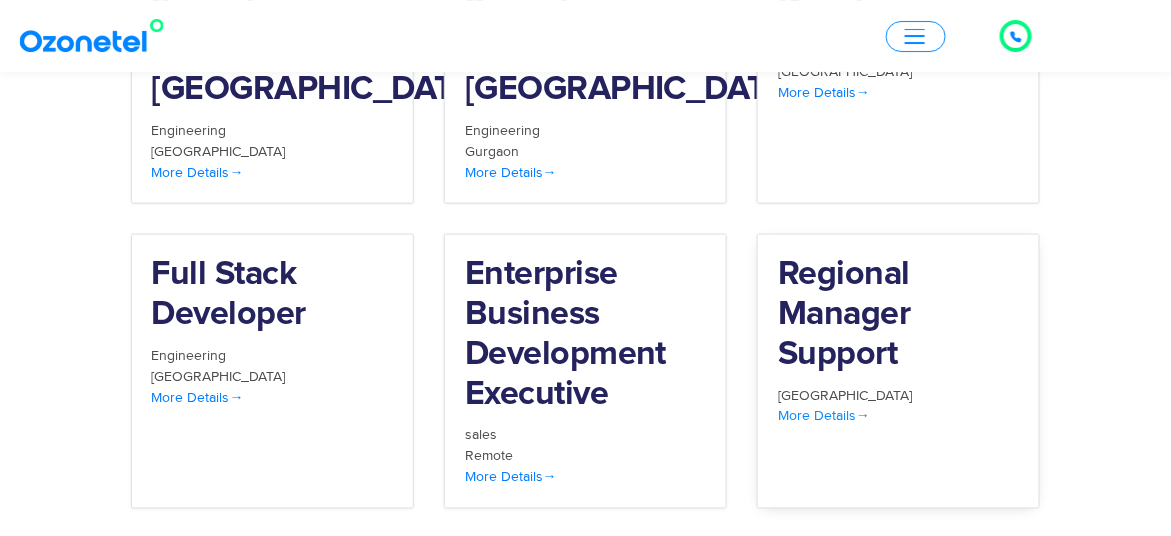 click on "More Details" at bounding box center (824, 416) 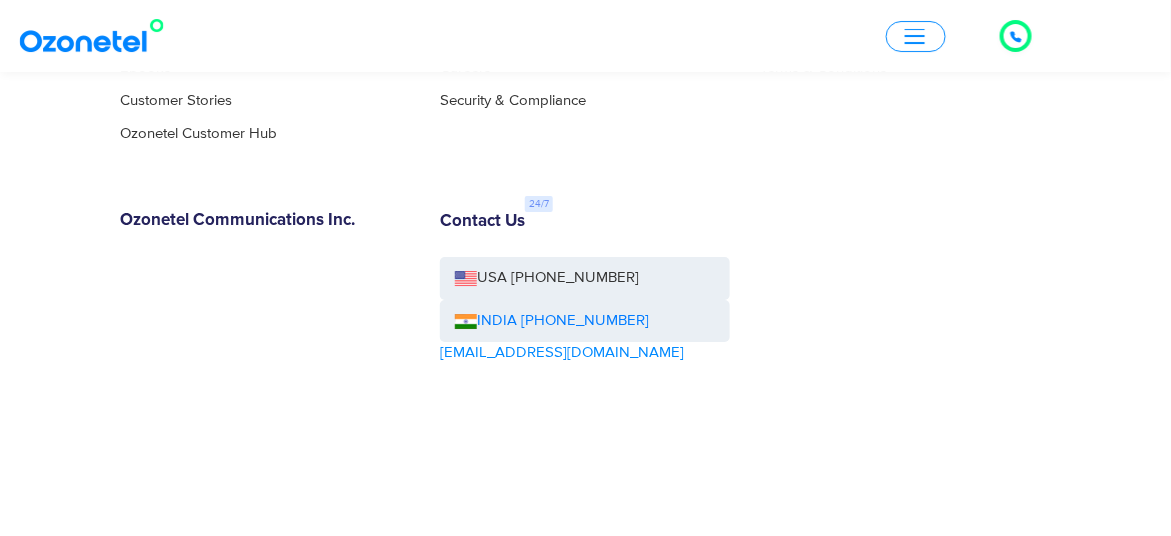 scroll, scrollTop: 3505, scrollLeft: 0, axis: vertical 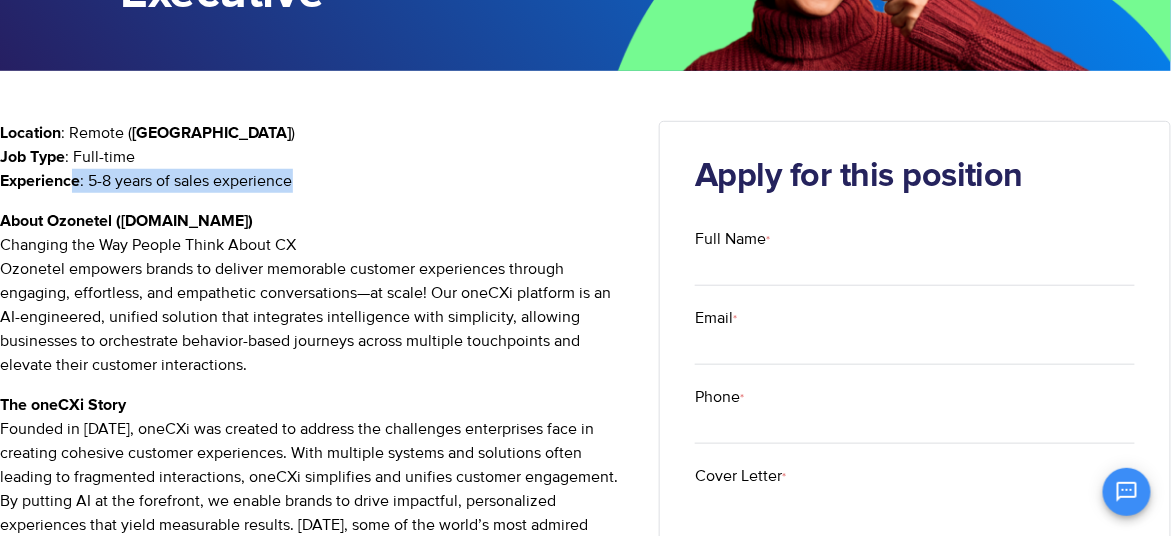drag, startPoint x: 69, startPoint y: 177, endPoint x: 314, endPoint y: 175, distance: 245.00816 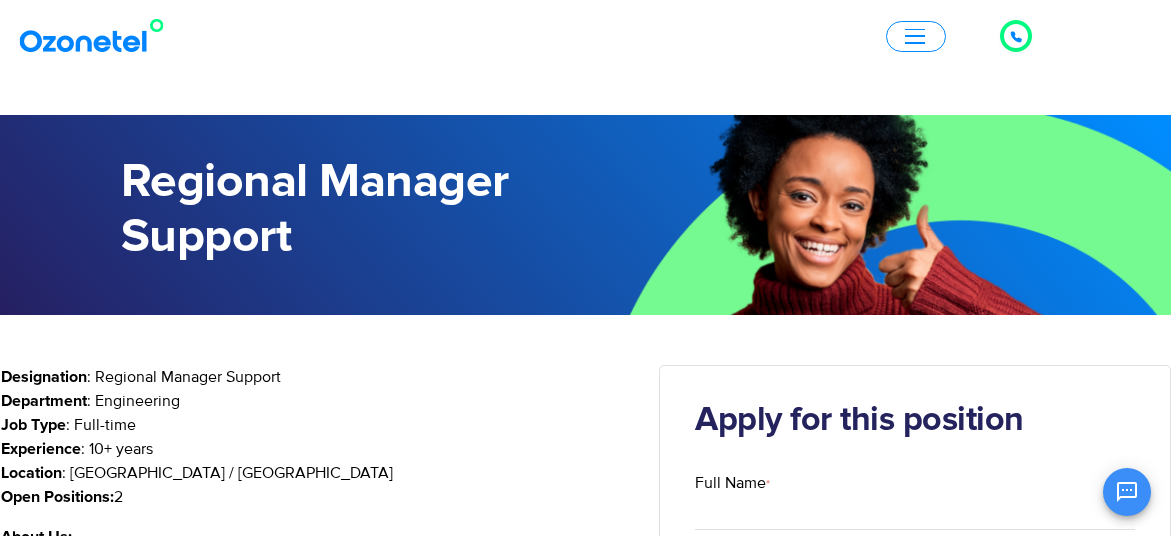 scroll, scrollTop: 0, scrollLeft: 0, axis: both 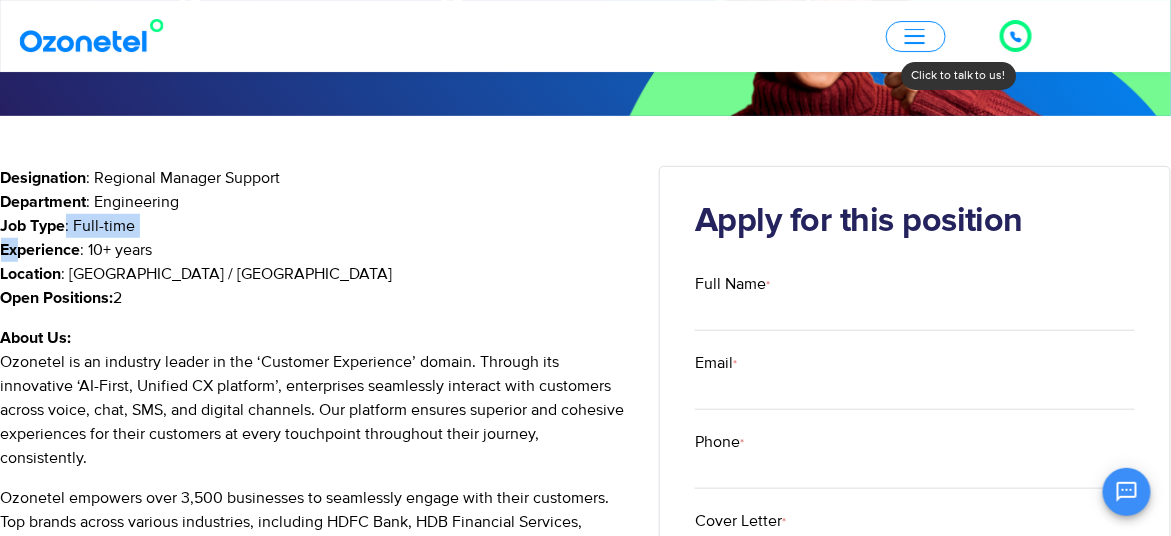 drag, startPoint x: 17, startPoint y: 242, endPoint x: 215, endPoint y: 228, distance: 198.49434 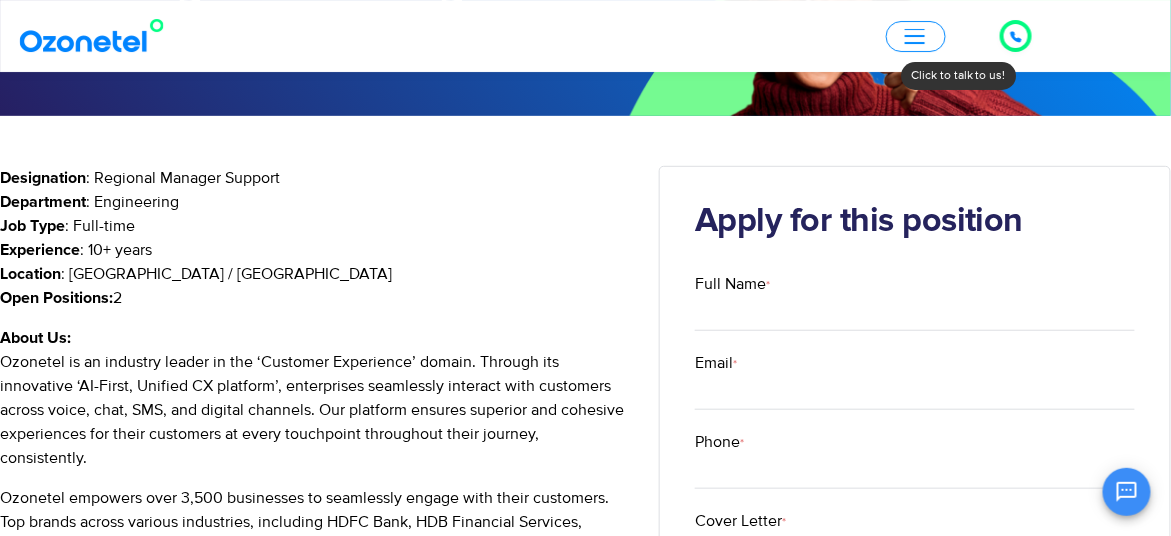drag, startPoint x: 133, startPoint y: 171, endPoint x: 95, endPoint y: 175, distance: 38.209946 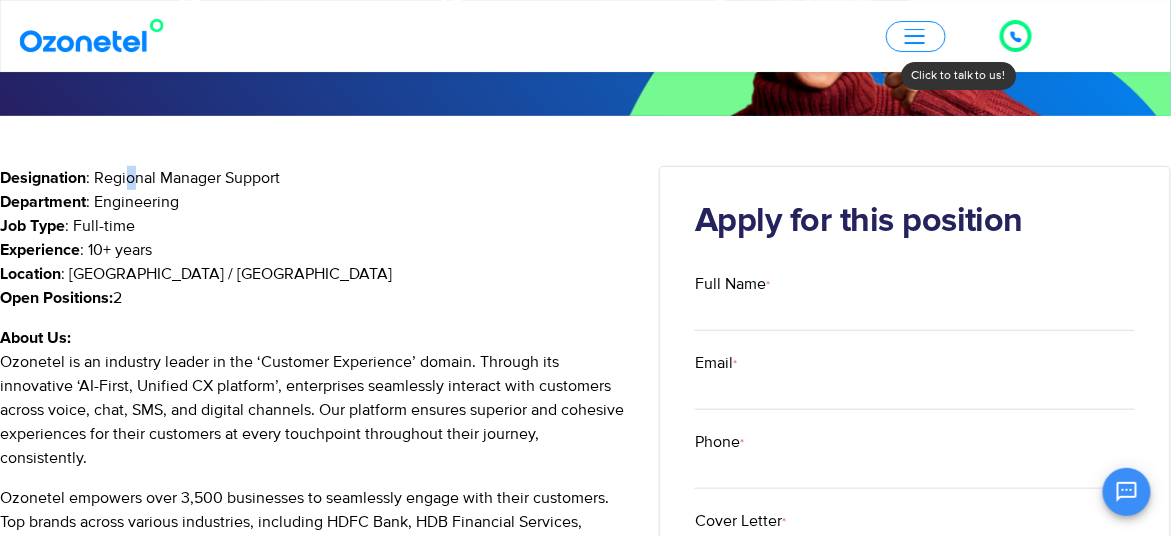 drag, startPoint x: 93, startPoint y: 175, endPoint x: 149, endPoint y: 319, distance: 154.50566 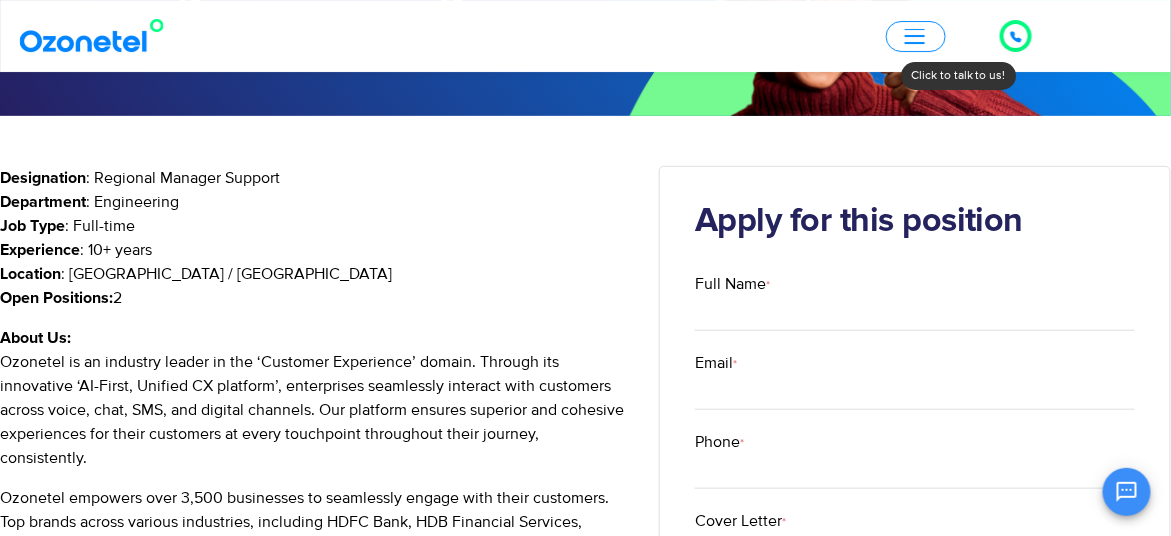 click on "Designation : Regional Manager Support
Department : Engineering
Job Type : [DEMOGRAPHIC_DATA]
Experience : 10+ years
Location : [GEOGRAPHIC_DATA] / [GEOGRAPHIC_DATA]
Open Positions:  2
About Us:
Ozonetel is an industry leader in the ‘Customer Experience’ domain. Through its innovative ‘AI-First, Unified CX platform’, enterprises seamlessly interact with customers across voice, chat, SMS, and digital channels. Our platform ensures superior and cohesive experiences for their customers at every touchpoint throughout their journey, consistently.
Ozonetel empowers over 3,500 businesses to seamlessly engage with their customers. Top brands across various industries, including HDFC Bank, HDB Financial Services, AngelOne, Acko, Jupiter Money, ET Money, Muthoot, Tata 1mg, BigBasket, Zomato, Apollo Hospitals, Hiranandani, Sobha, Brigade Group, Wakefit, and Delhivery, rely on the Ozonetel CX platform to streamline, simplify, manage, and analyze customer interactions, accelerating their business growth." at bounding box center [315, 2166] 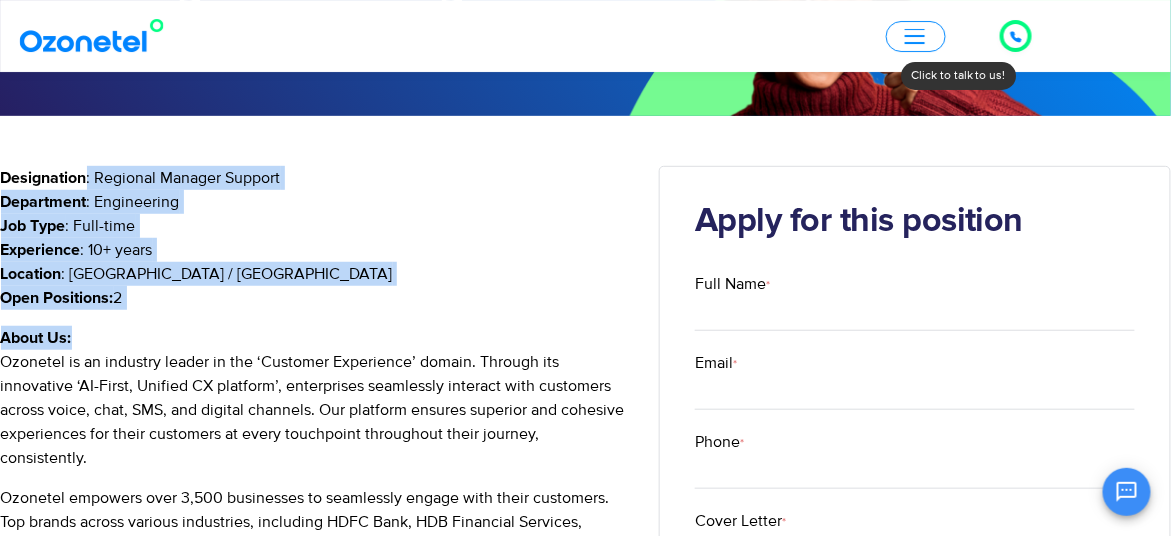 drag, startPoint x: 122, startPoint y: 261, endPoint x: 80, endPoint y: 180, distance: 91.24144 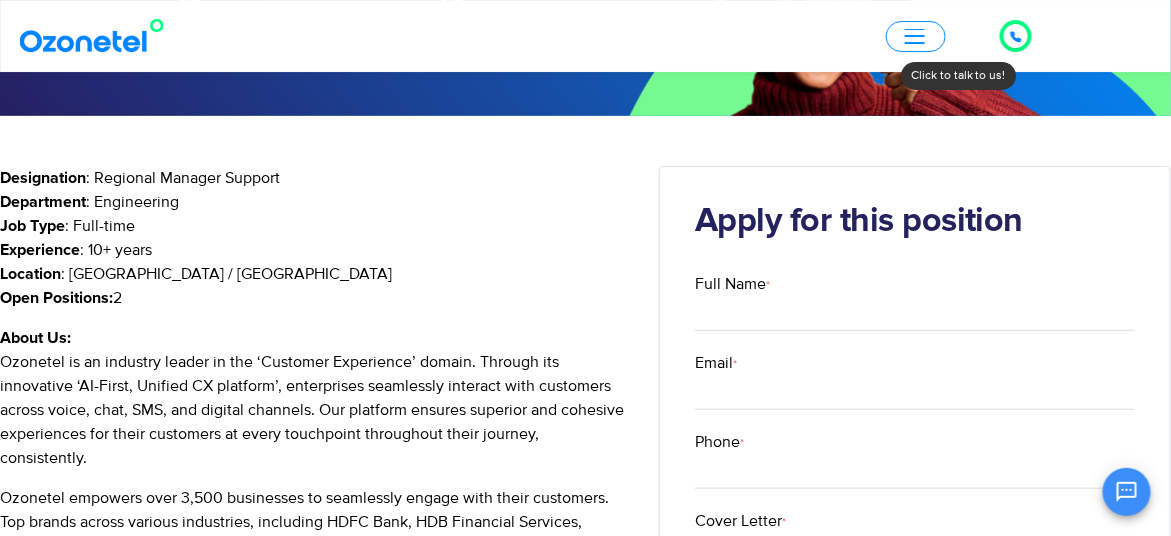click on "Designation" at bounding box center [44, 178] 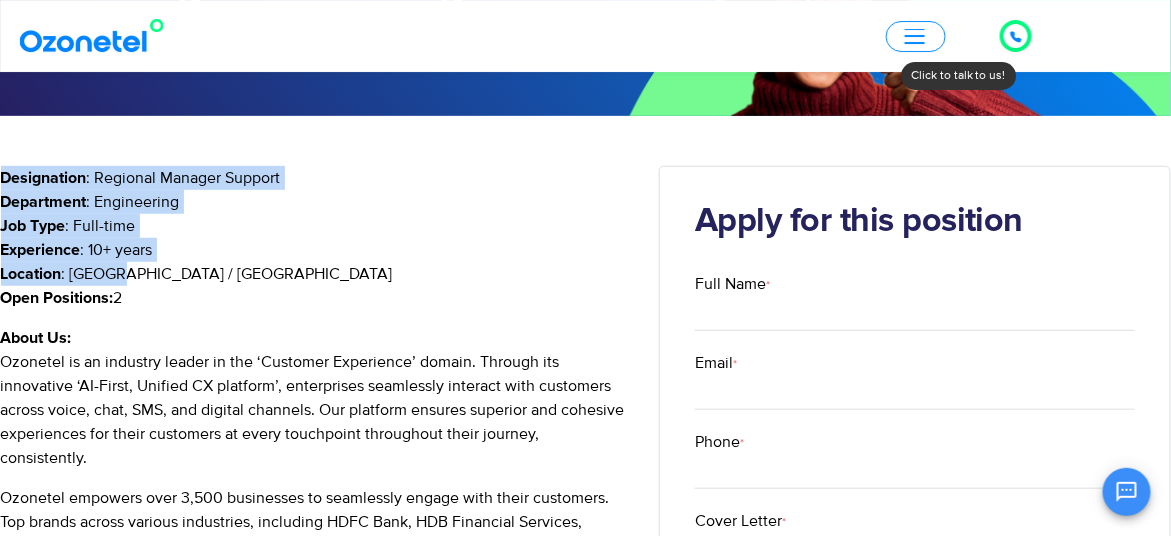 drag, startPoint x: 70, startPoint y: 174, endPoint x: 140, endPoint y: 322, distance: 163.71927 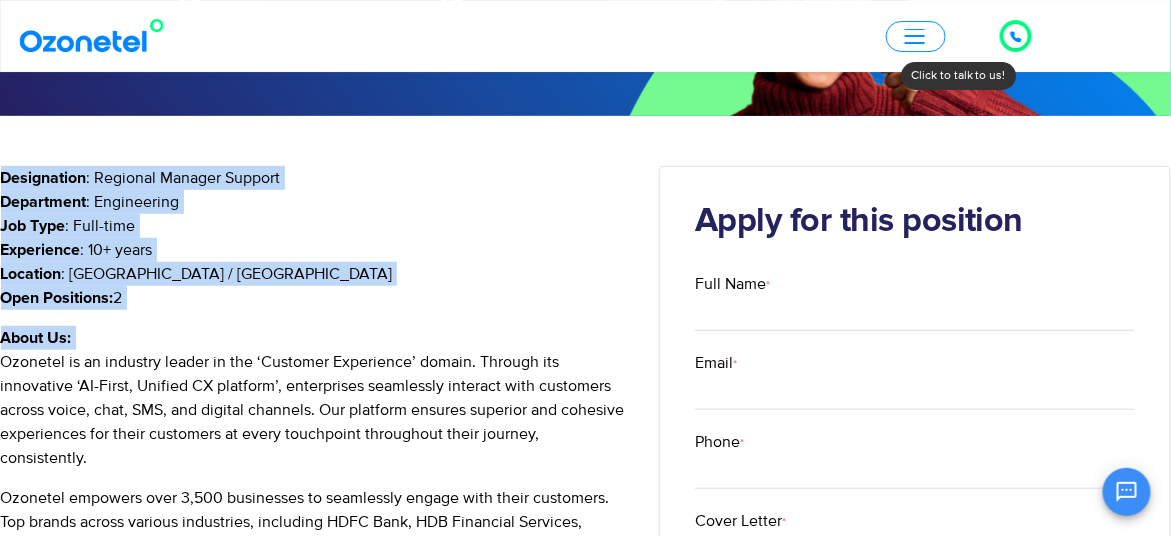 click on "Designation : Regional Manager Support
Department : Engineering
Job Type : [DEMOGRAPHIC_DATA]
Experience : 10+ years
Location : [GEOGRAPHIC_DATA] / [GEOGRAPHIC_DATA]
Open Positions:  2
About Us:
Ozonetel is an industry leader in the ‘Customer Experience’ domain. Through its innovative ‘AI-First, Unified CX platform’, enterprises seamlessly interact with customers across voice, chat, SMS, and digital channels. Our platform ensures superior and cohesive experiences for their customers at every touchpoint throughout their journey, consistently.
Ozonetel empowers over 3,500 businesses to seamlessly engage with their customers. Top brands across various industries, including HDFC Bank, HDB Financial Services, AngelOne, Acko, Jupiter Money, ET Money, Muthoot, Tata 1mg, BigBasket, Zomato, Apollo Hospitals, Hiranandani, Sobha, Brigade Group, Wakefit, and Delhivery, rely on the Ozonetel CX platform to streamline, simplify, manage, and analyze customer interactions, accelerating their business growth." at bounding box center (315, 2166) 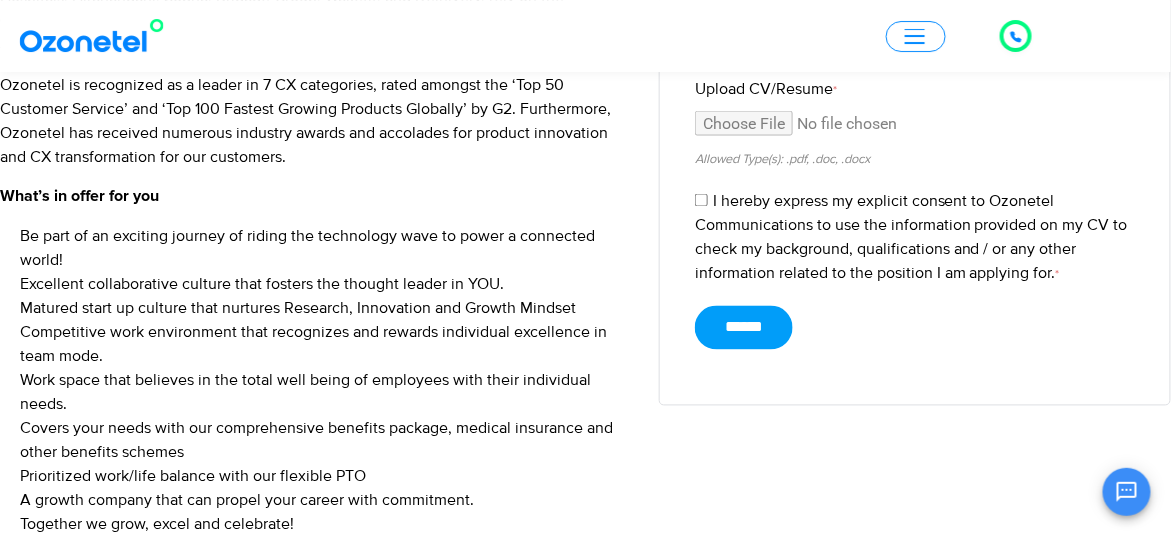 scroll, scrollTop: 799, scrollLeft: 0, axis: vertical 